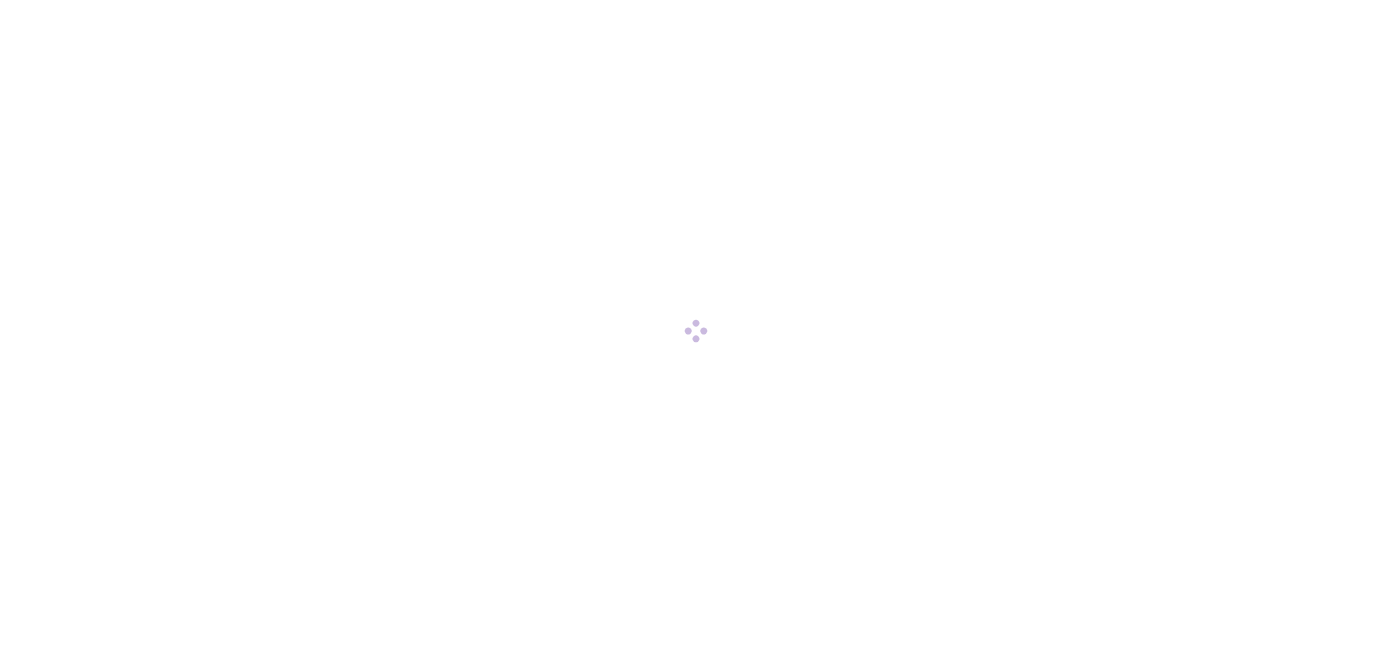 scroll, scrollTop: 0, scrollLeft: 0, axis: both 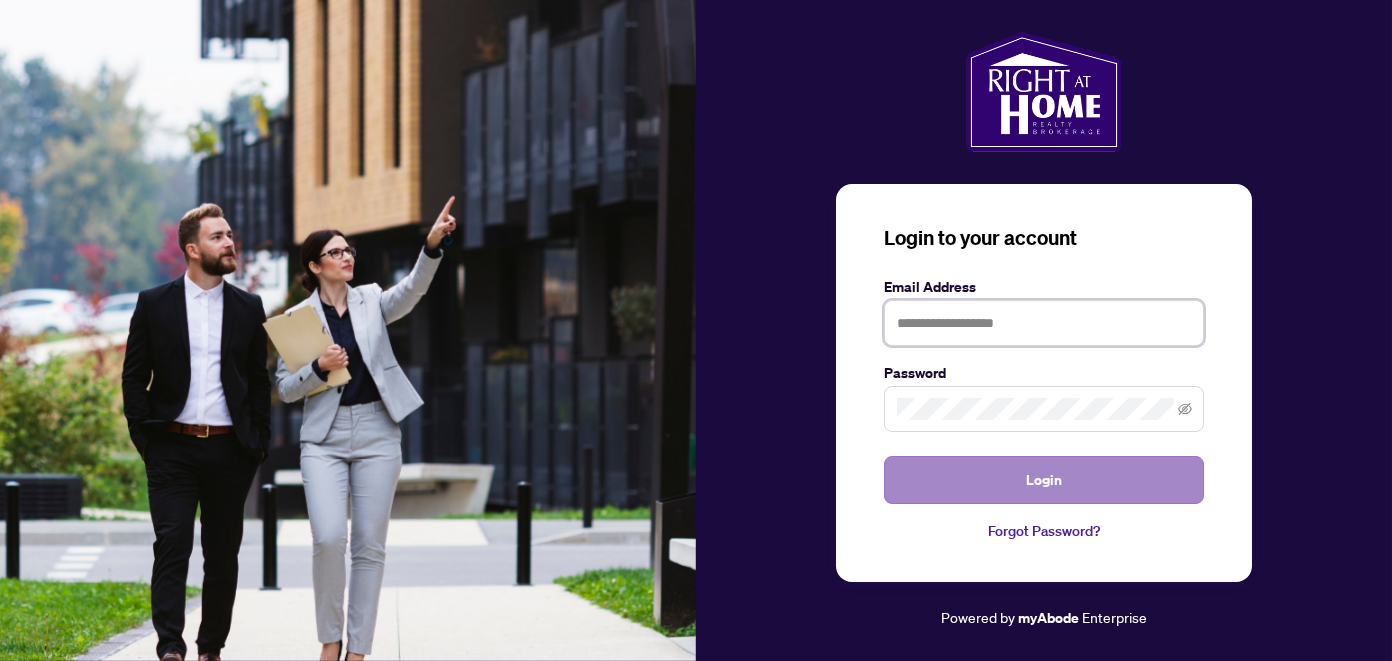 type on "**********" 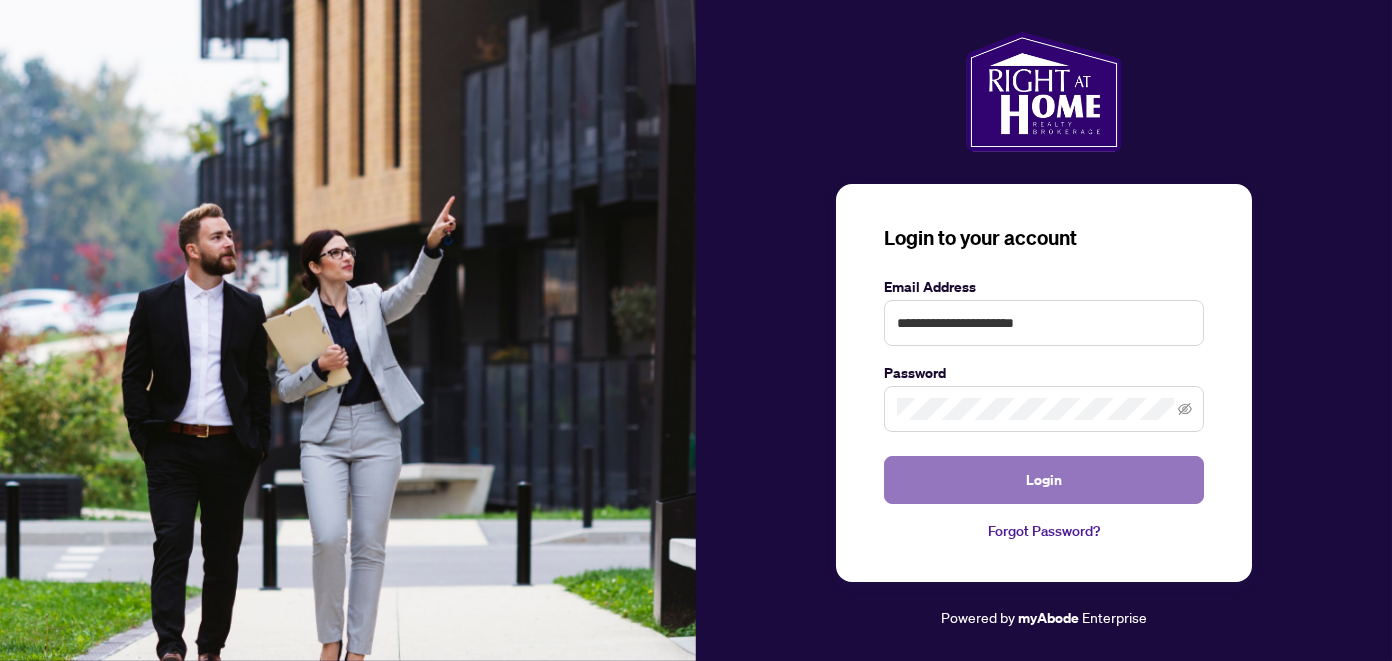click on "Login" at bounding box center [1044, 480] 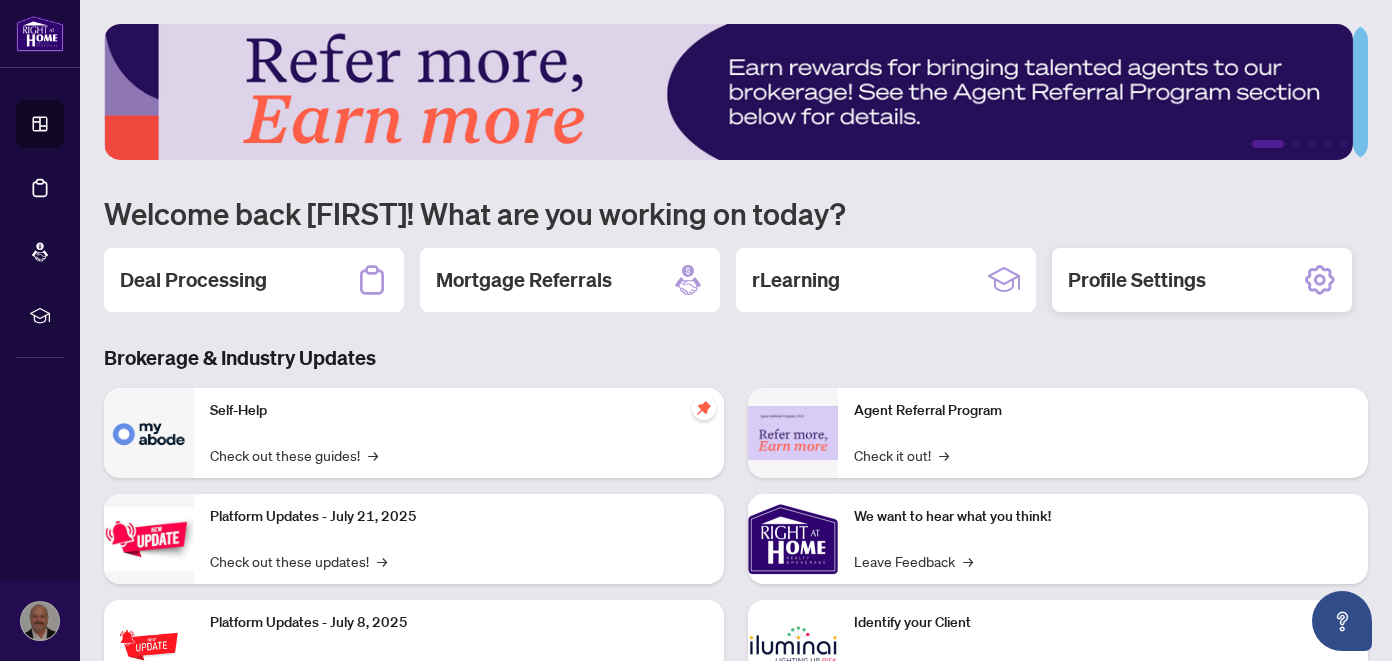 click 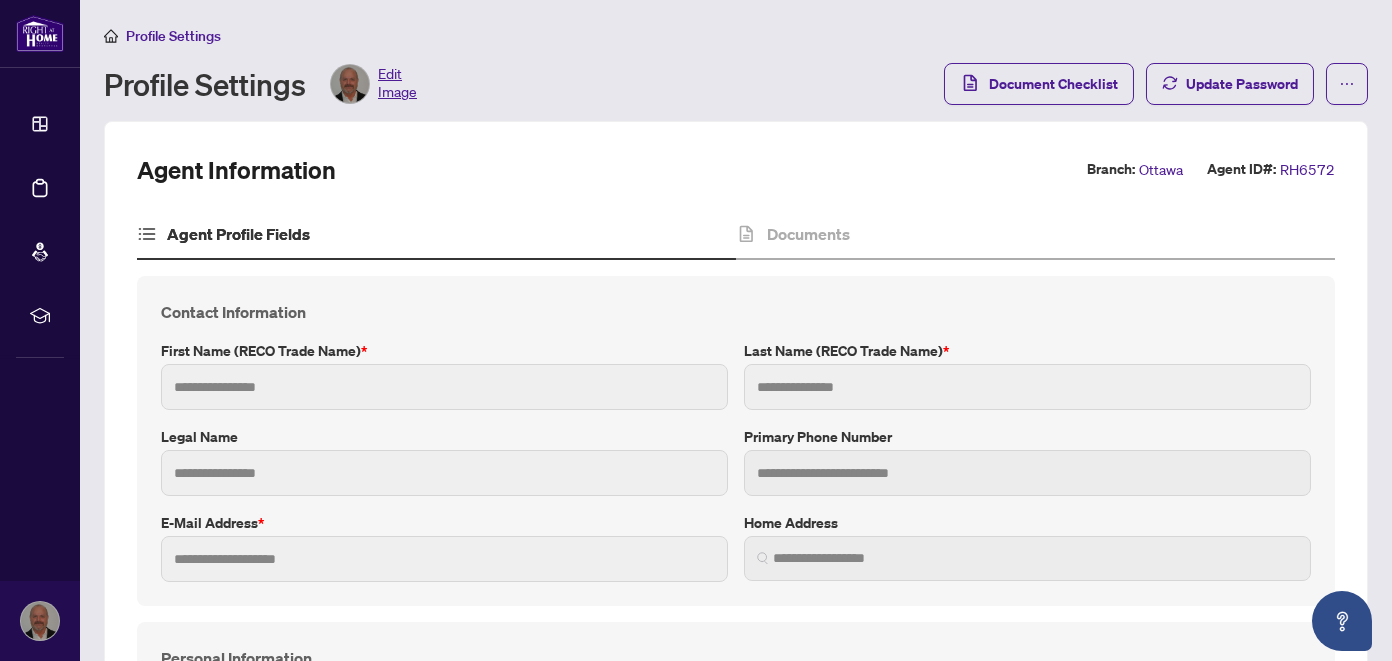 type on "**********" 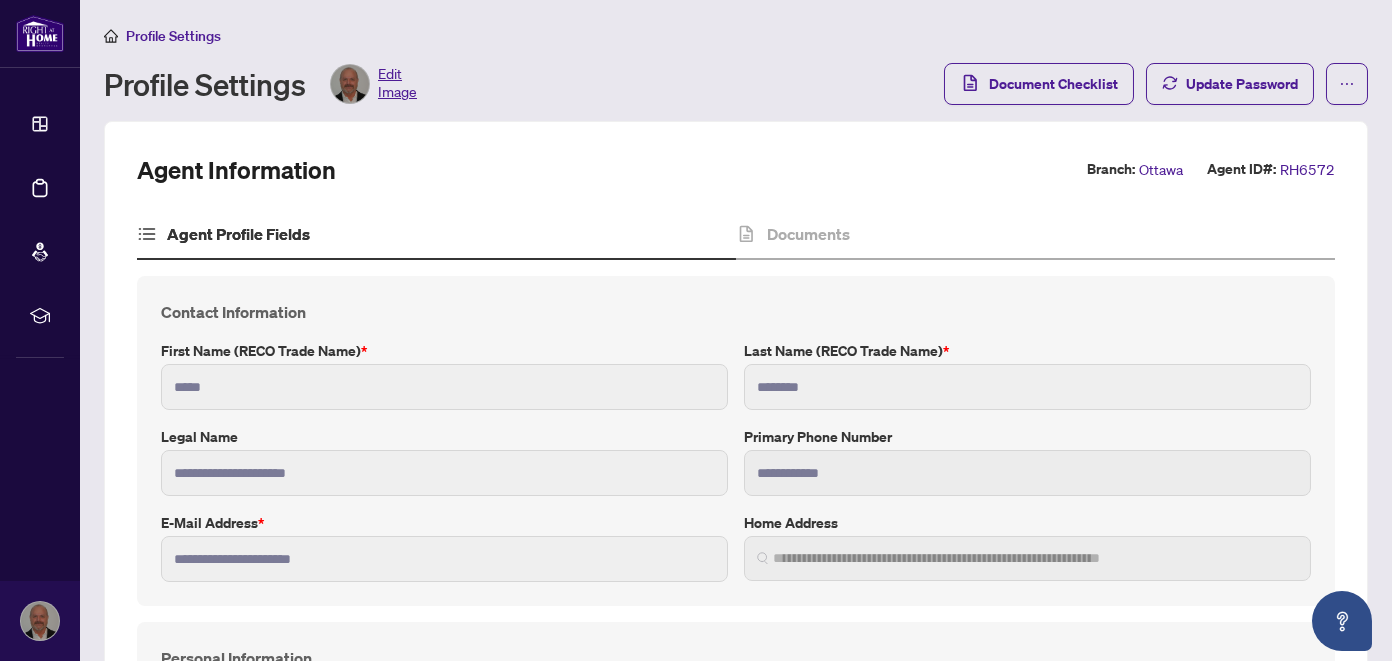 type on "*****" 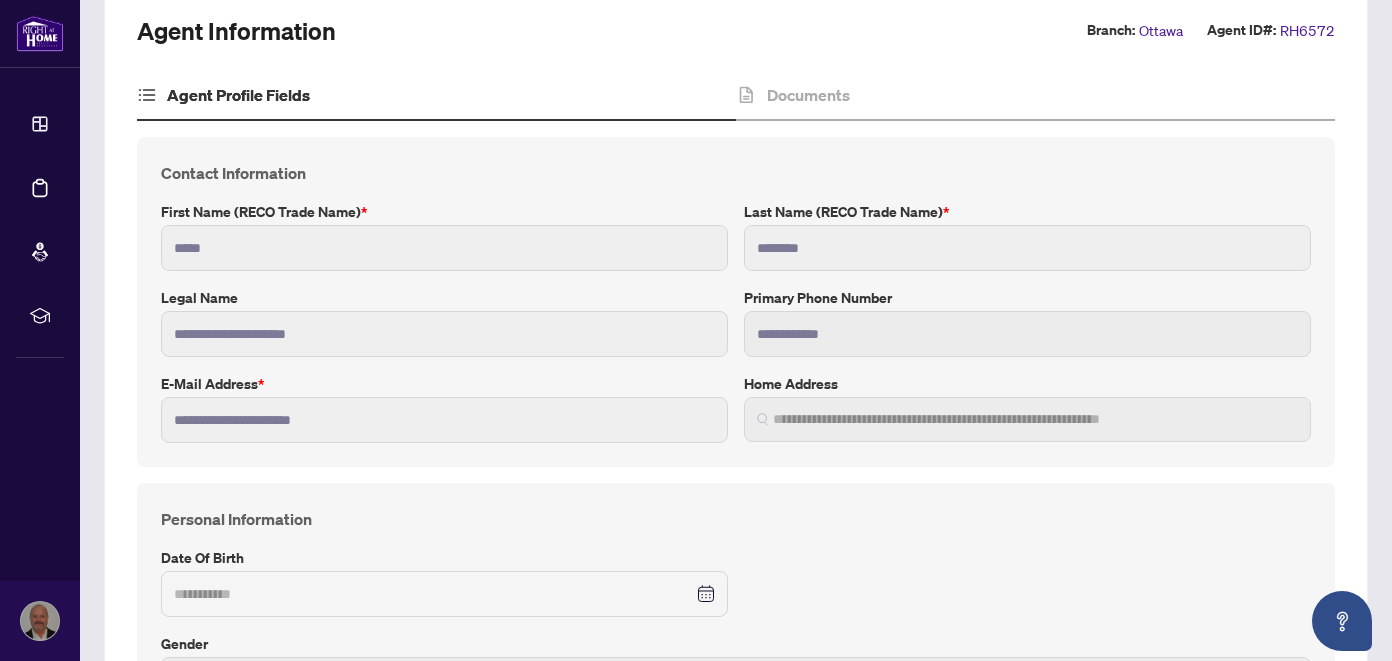 scroll, scrollTop: 0, scrollLeft: 0, axis: both 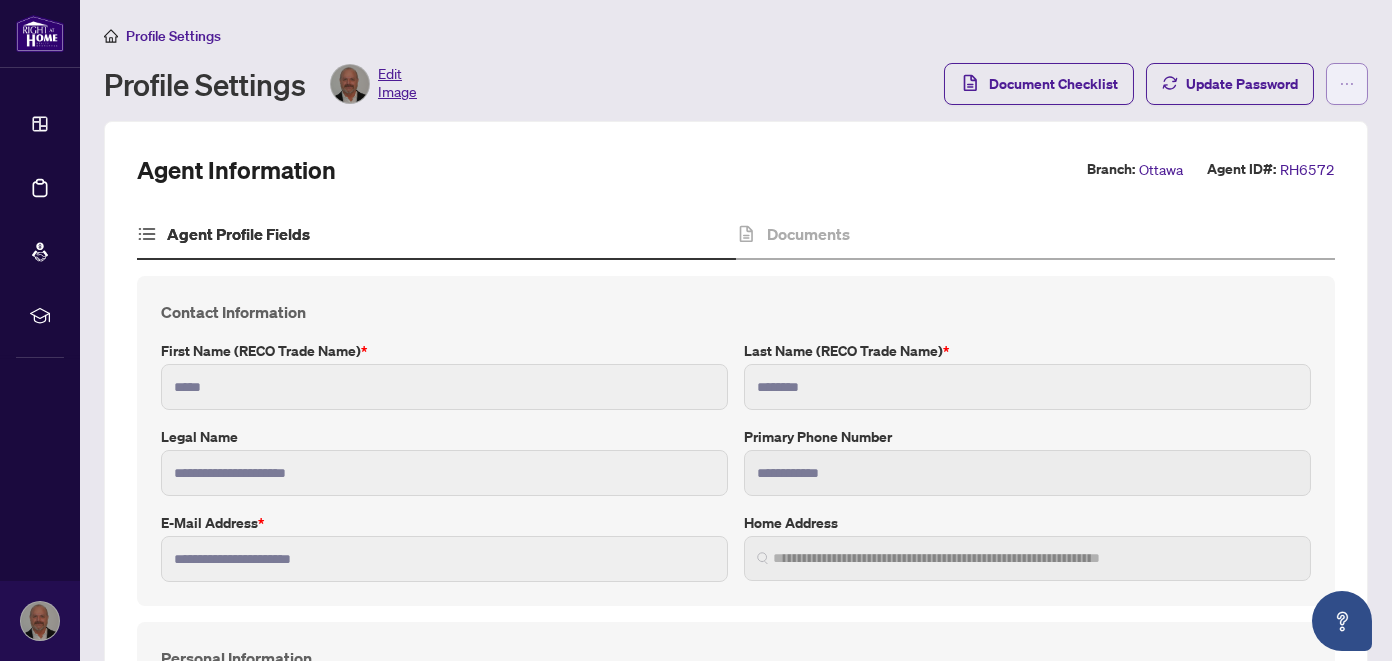 click 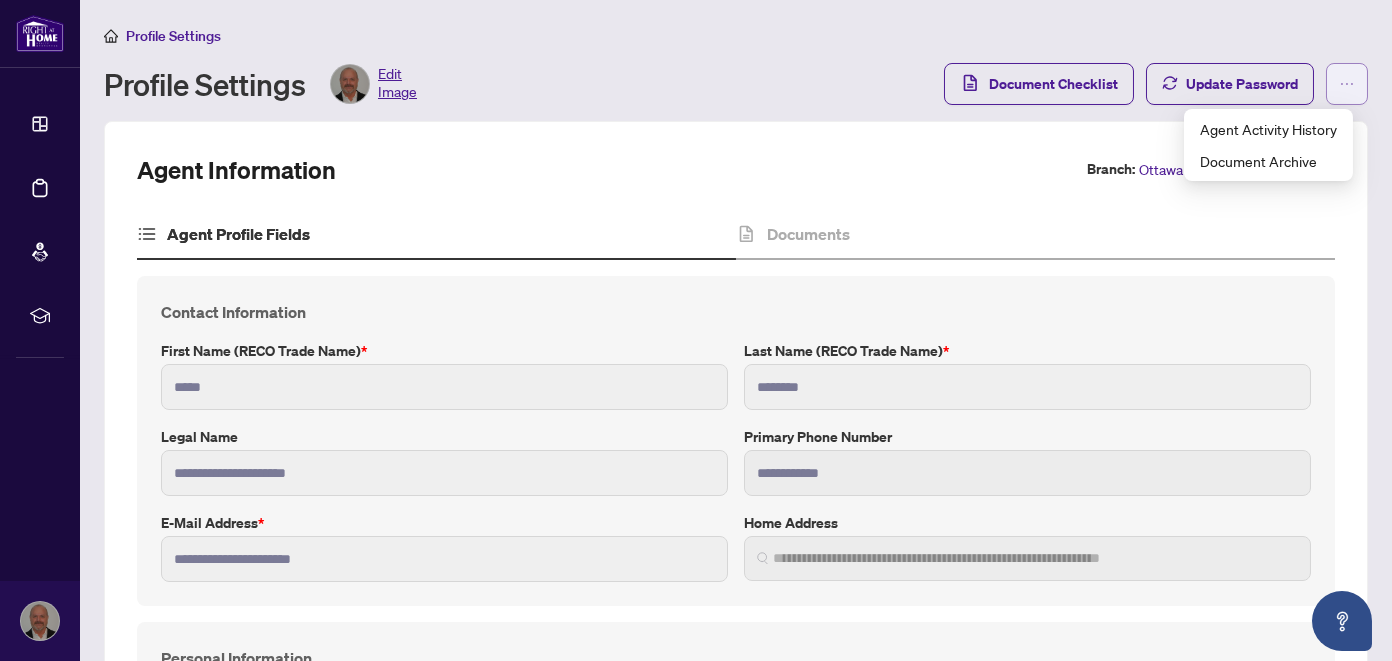 click 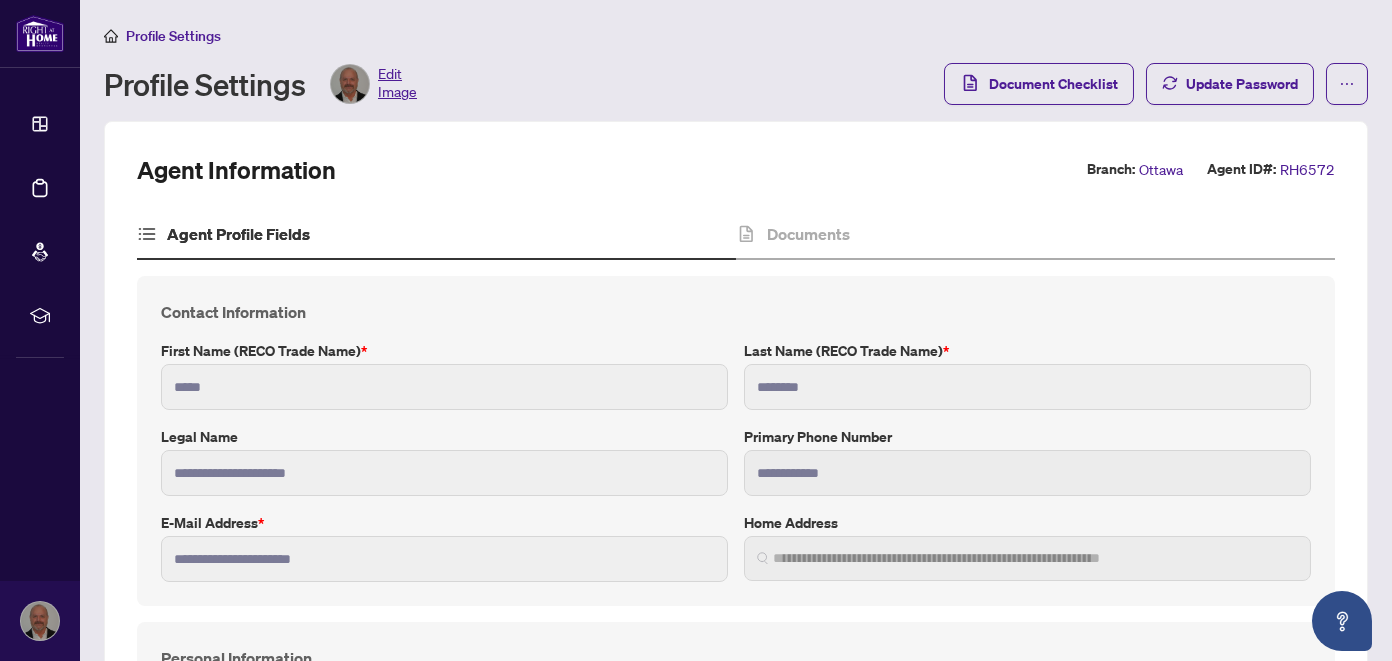 click on "Profile Settings" at bounding box center [173, 36] 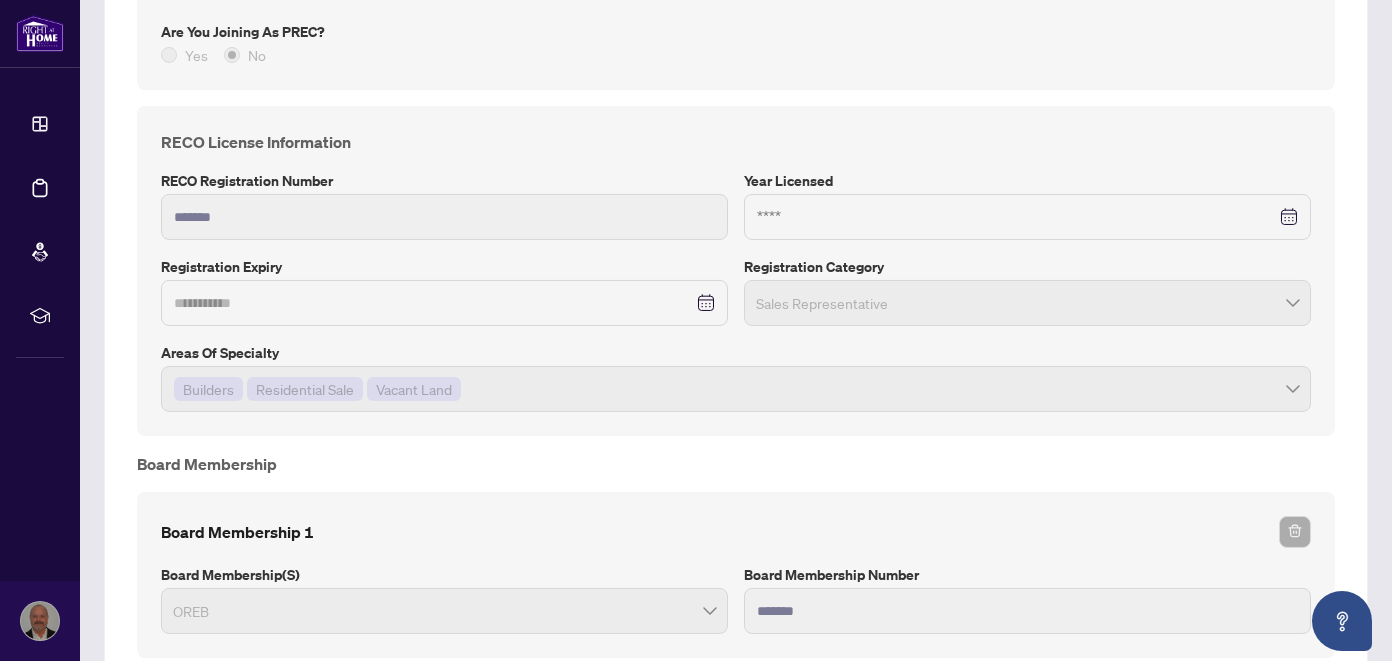 scroll, scrollTop: 2200, scrollLeft: 0, axis: vertical 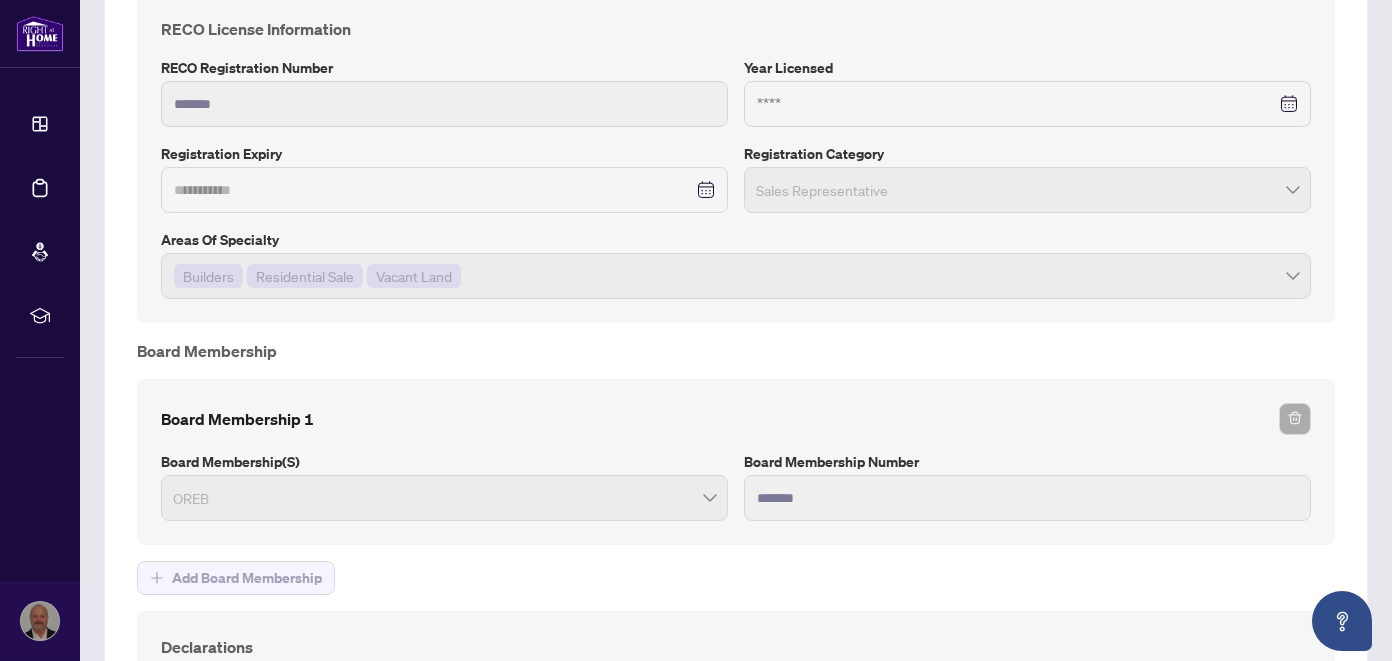 click on "Builders Residential Sale Vacant Land" at bounding box center (736, 276) 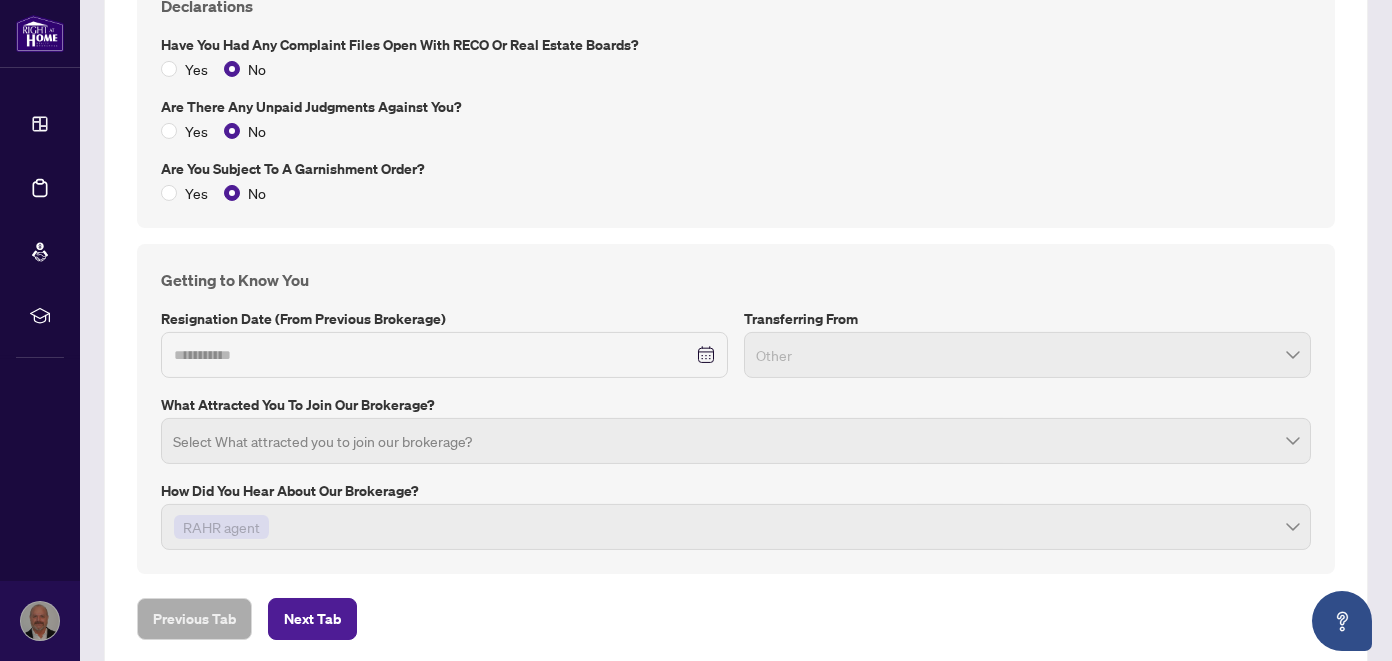 scroll, scrollTop: 2864, scrollLeft: 0, axis: vertical 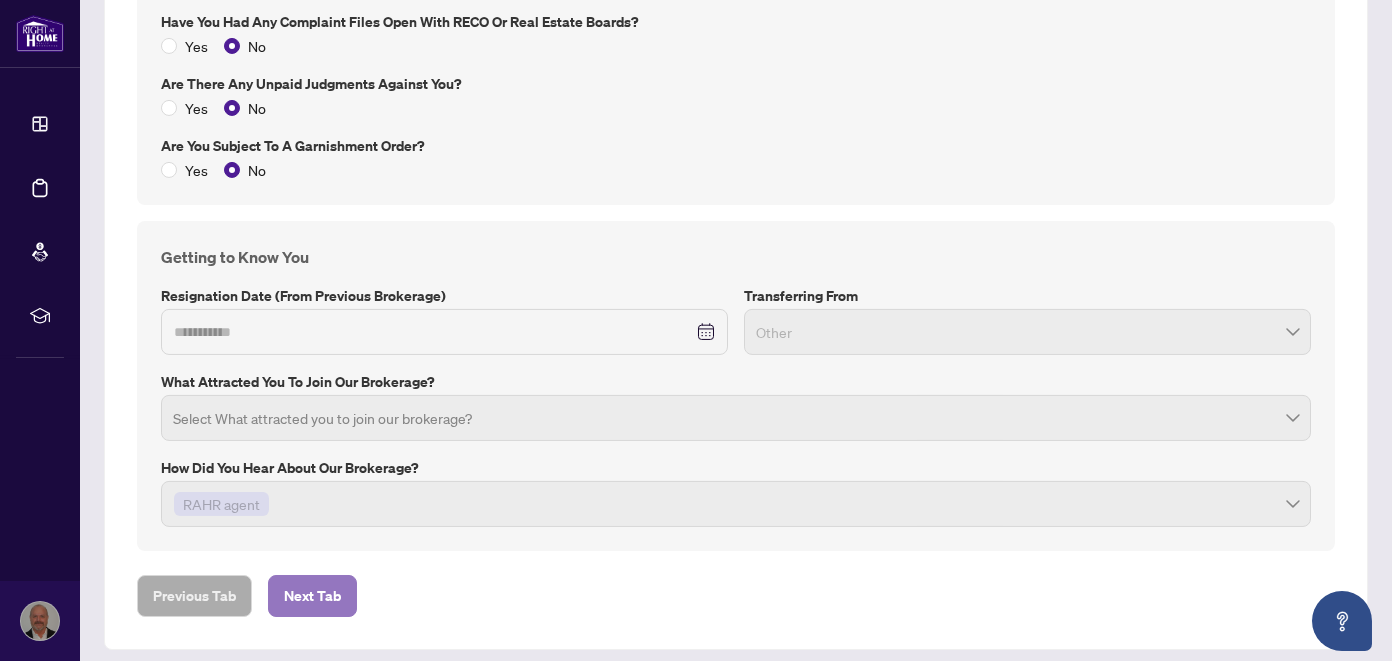 click on "Next Tab" at bounding box center (312, 596) 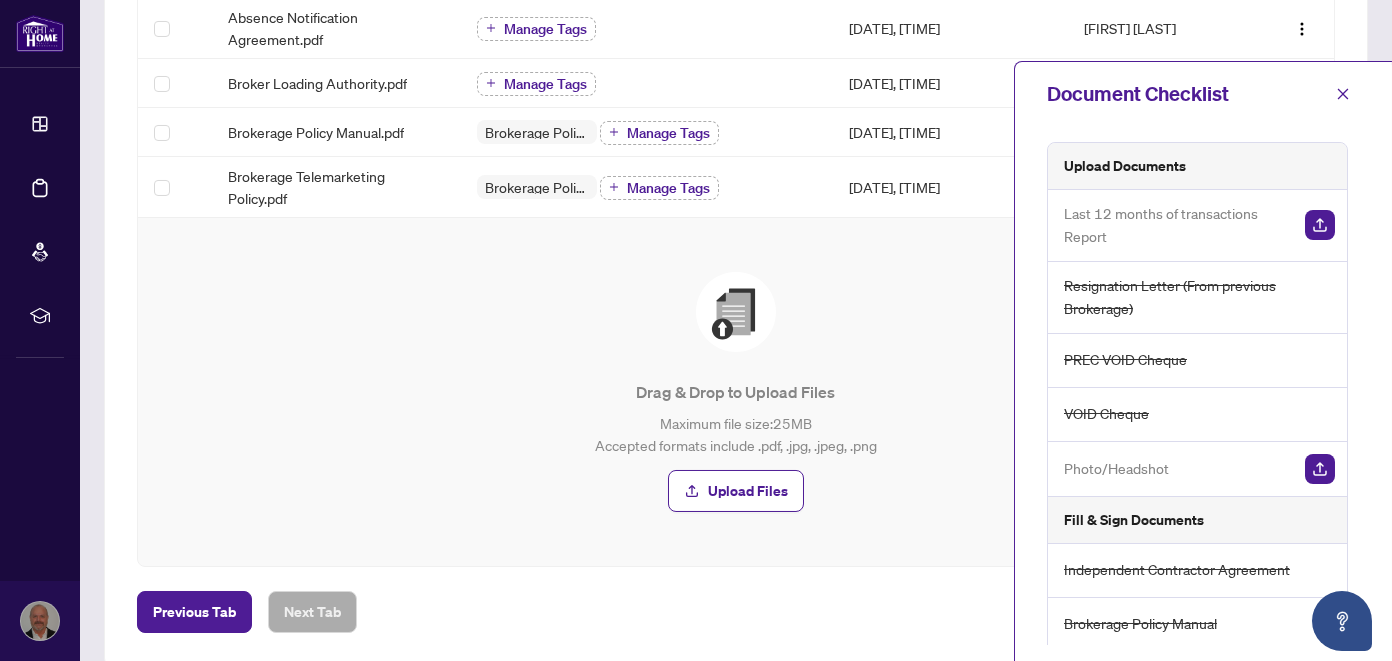 scroll, scrollTop: 847, scrollLeft: 0, axis: vertical 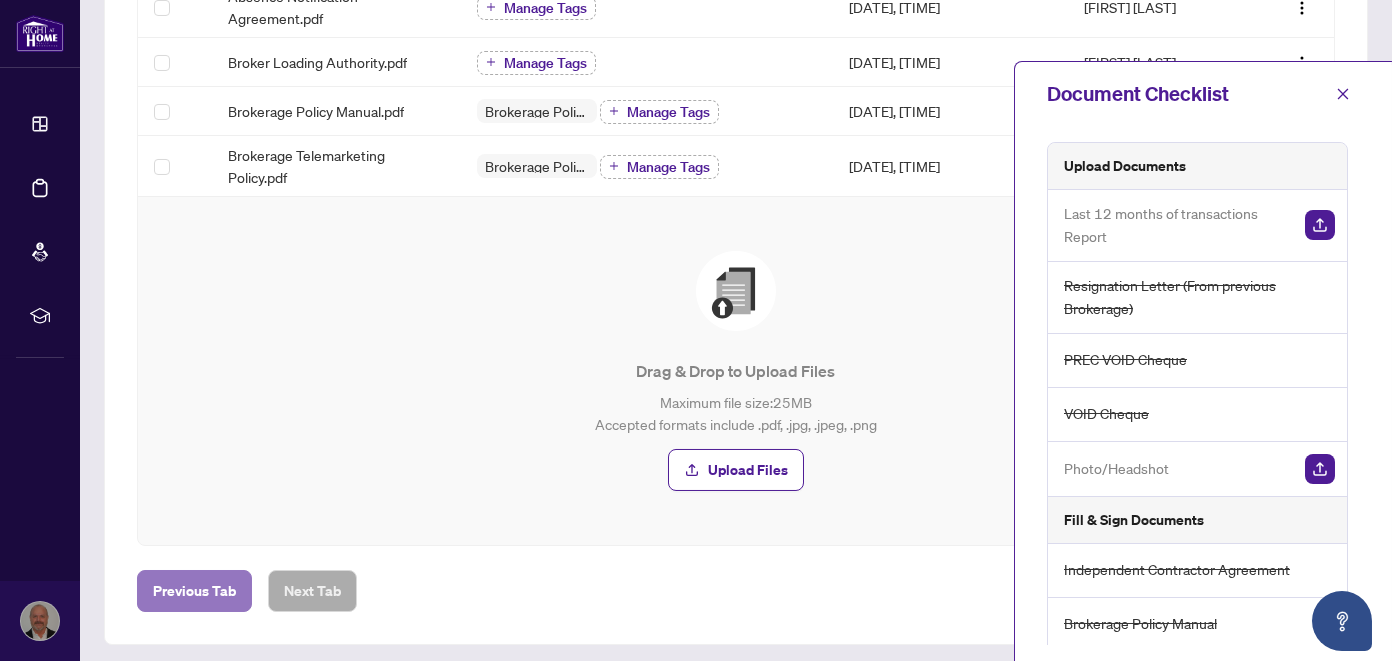 click on "Previous Tab" at bounding box center [194, 591] 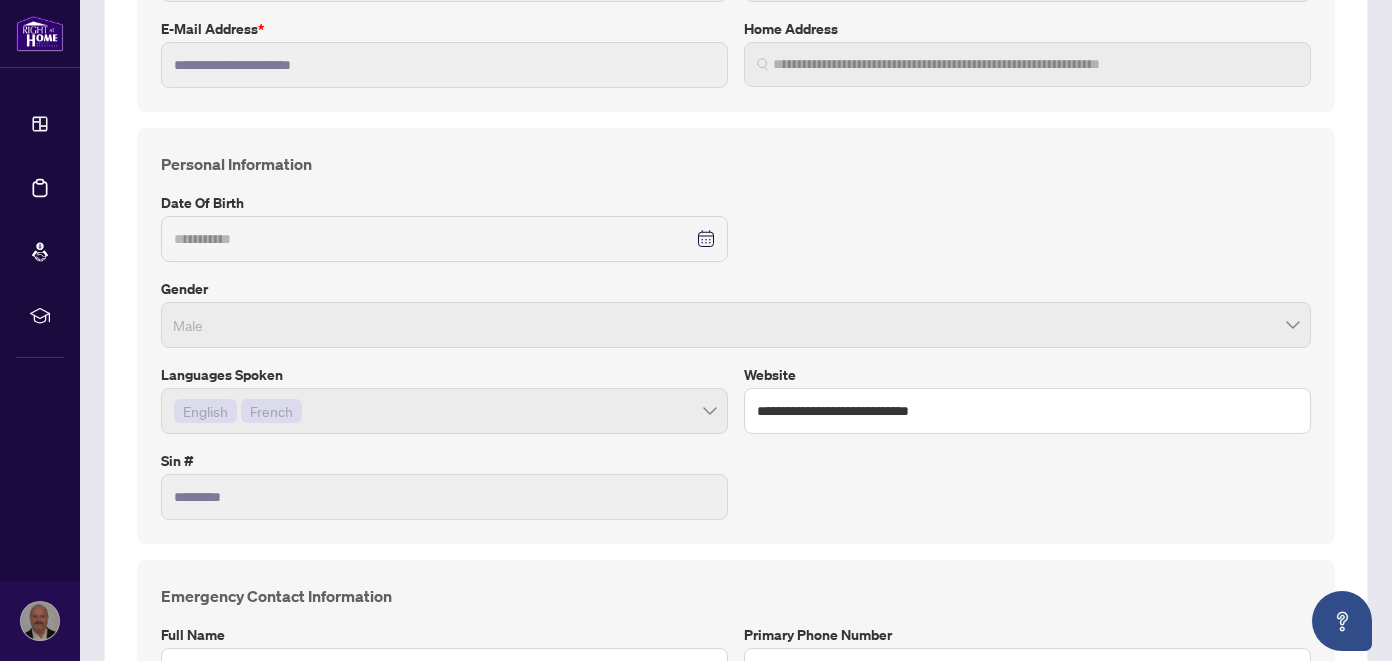 scroll, scrollTop: 500, scrollLeft: 0, axis: vertical 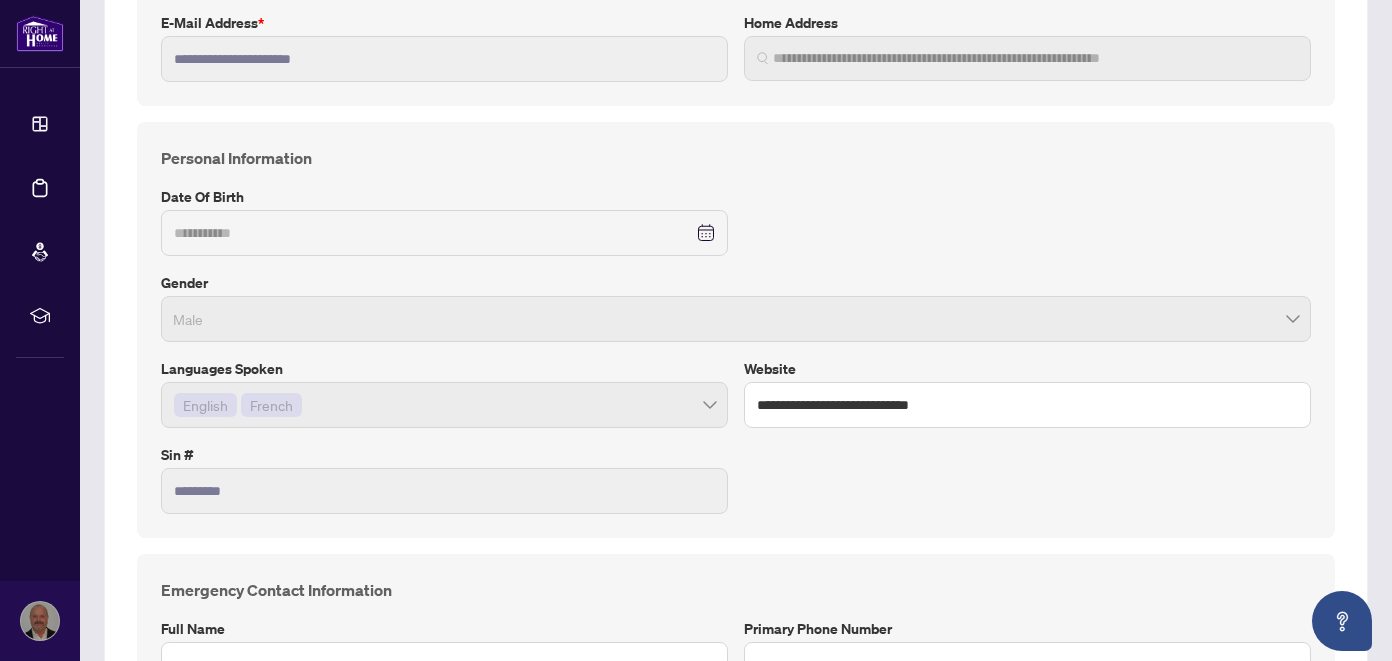 click on "Male" at bounding box center [736, 319] 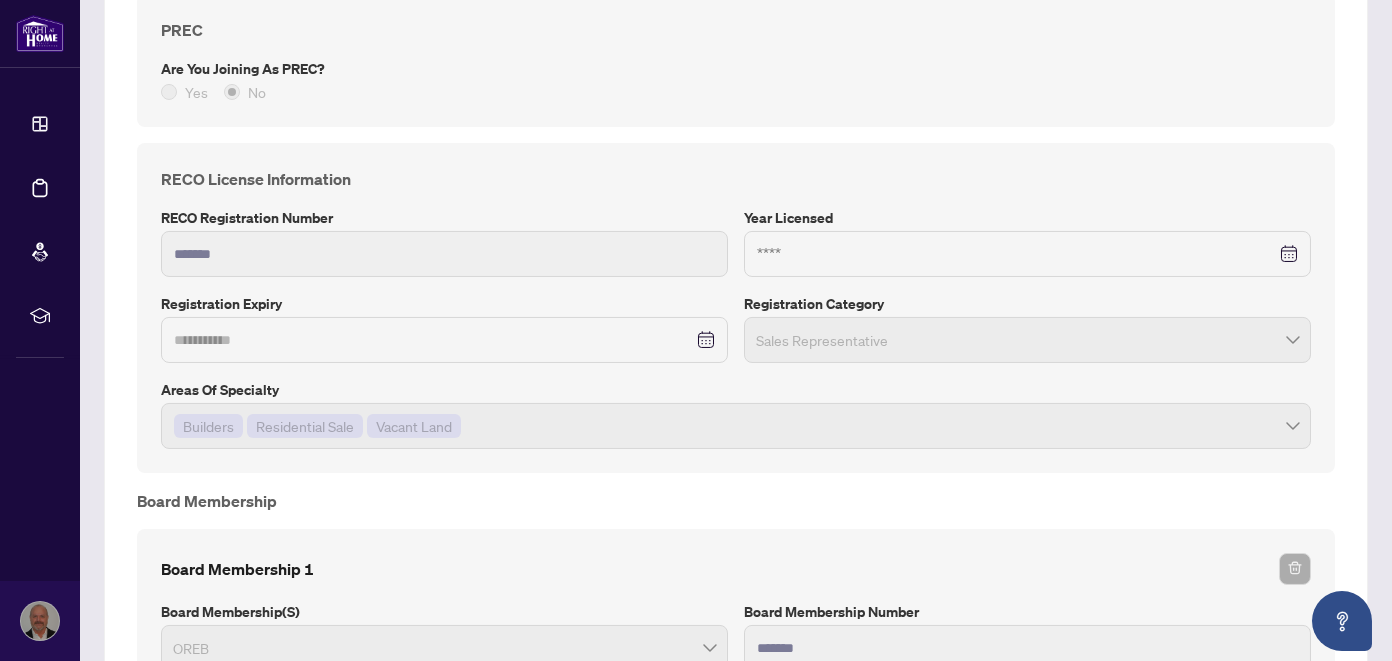scroll, scrollTop: 2100, scrollLeft: 0, axis: vertical 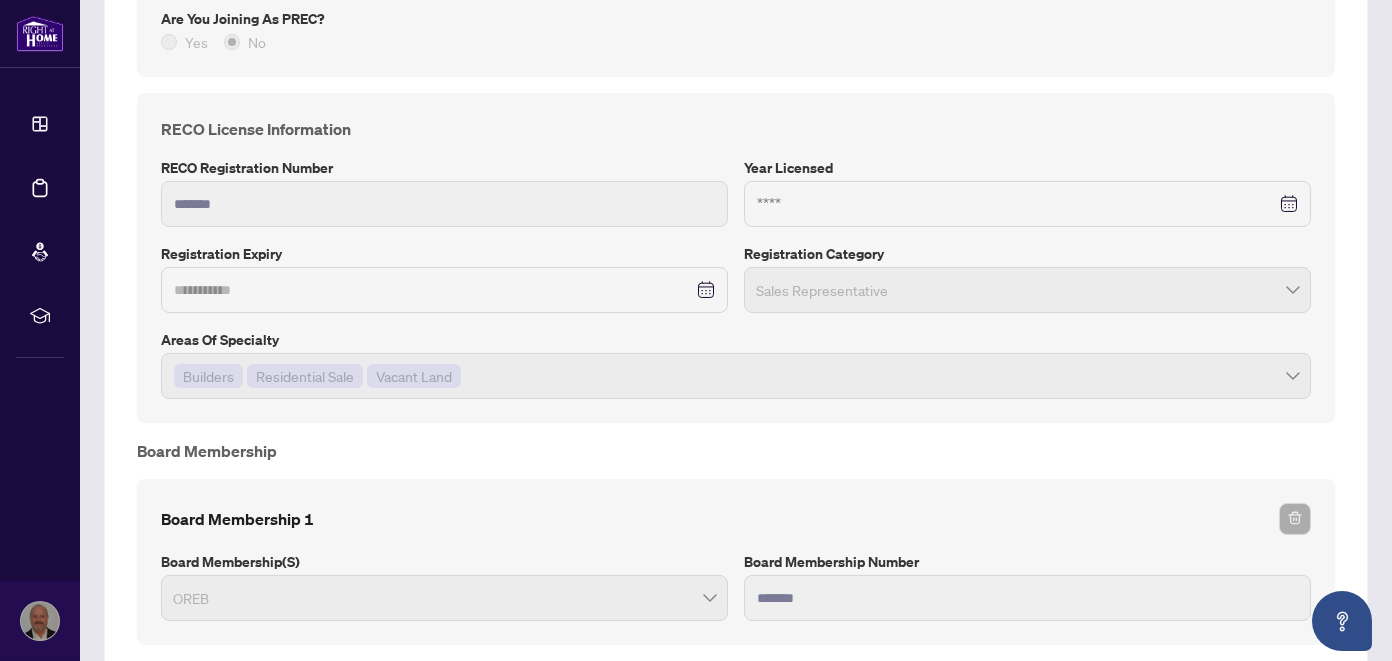 click at bounding box center (1027, 204) 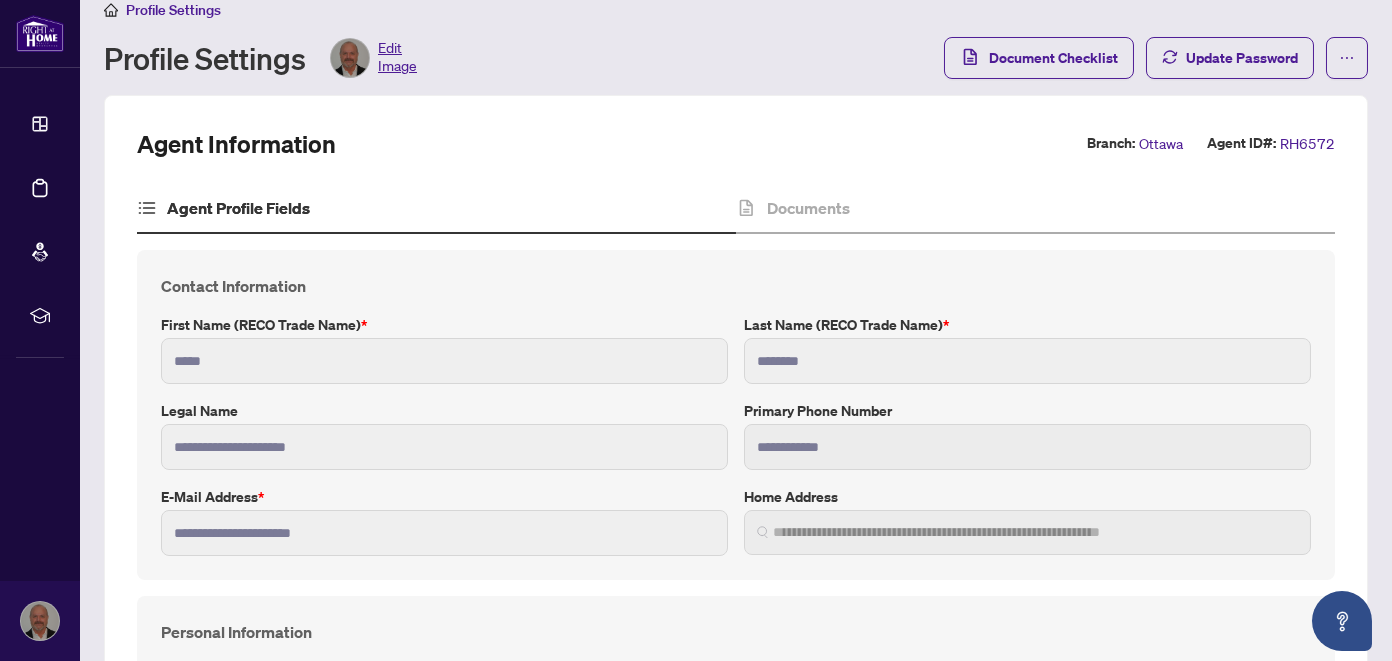 scroll, scrollTop: 0, scrollLeft: 0, axis: both 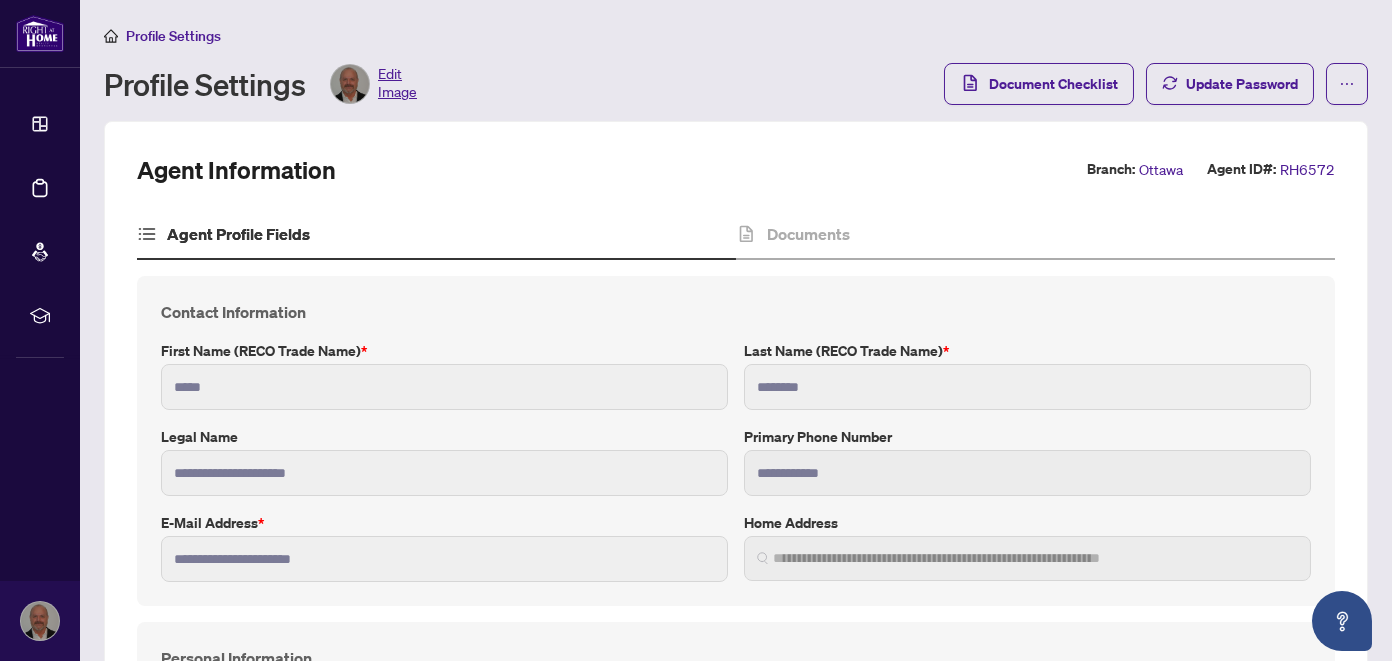 click on "Profile Settings" at bounding box center (173, 36) 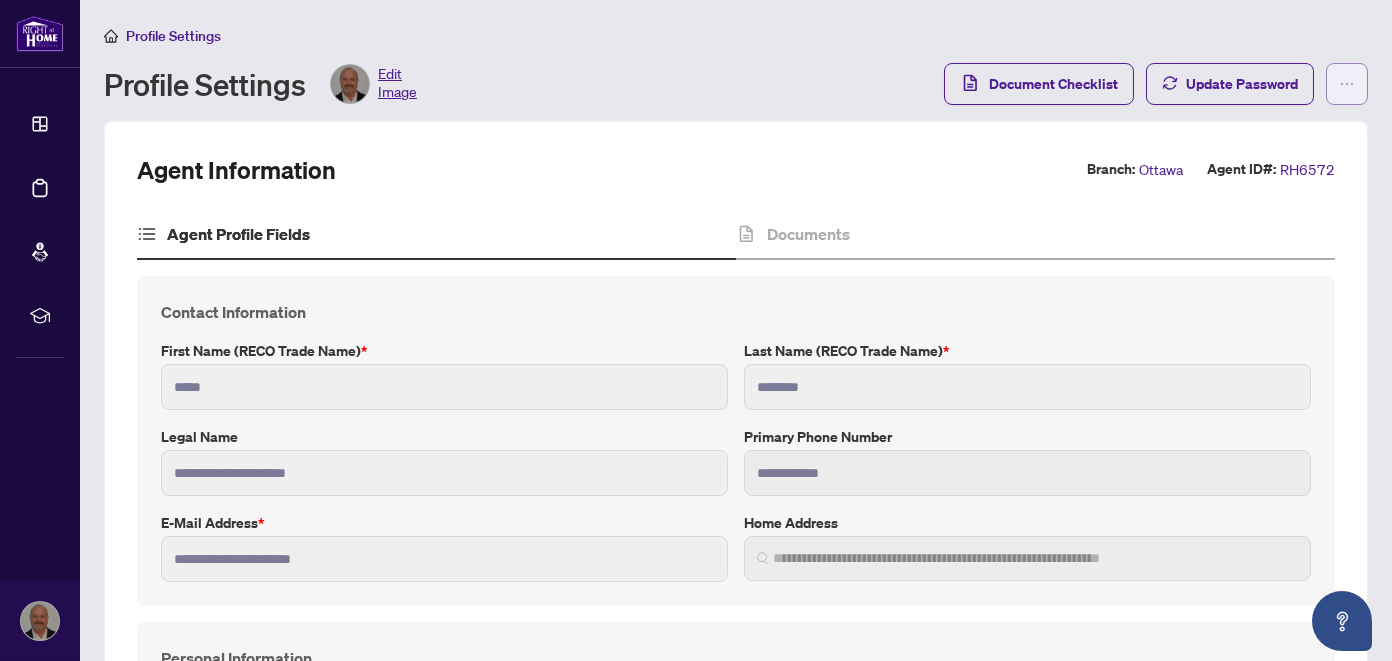 click 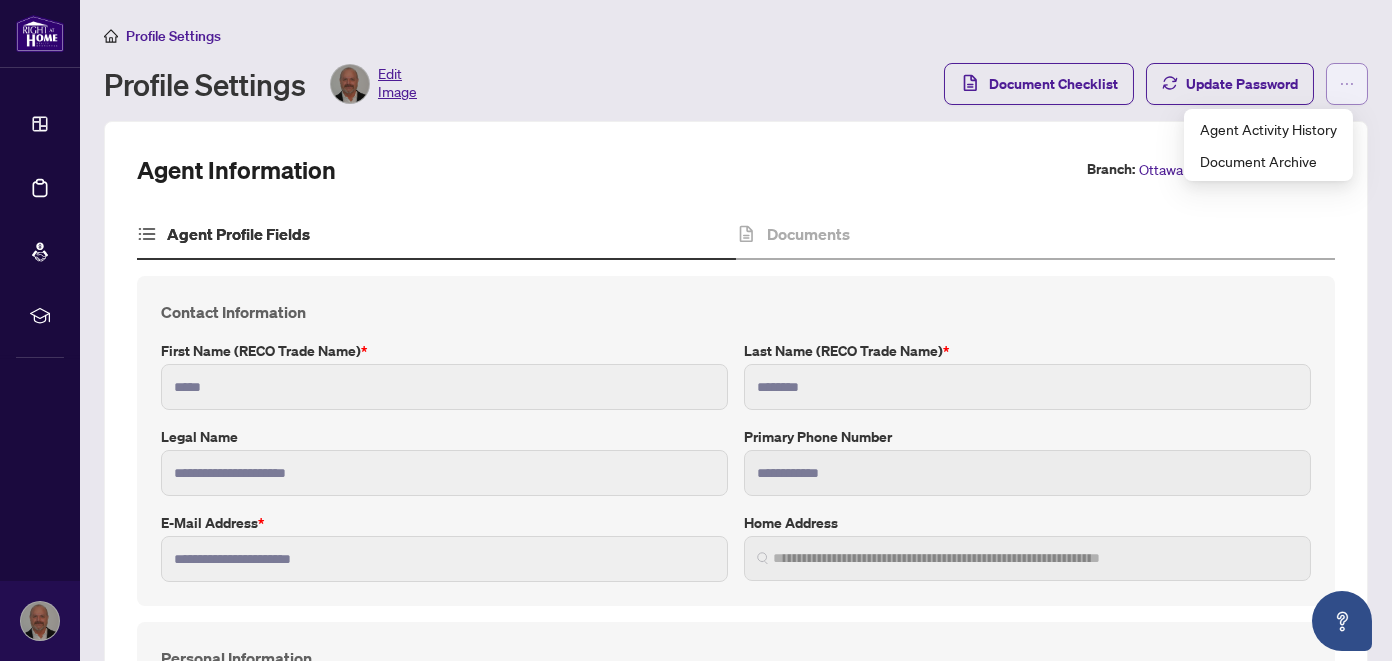 click 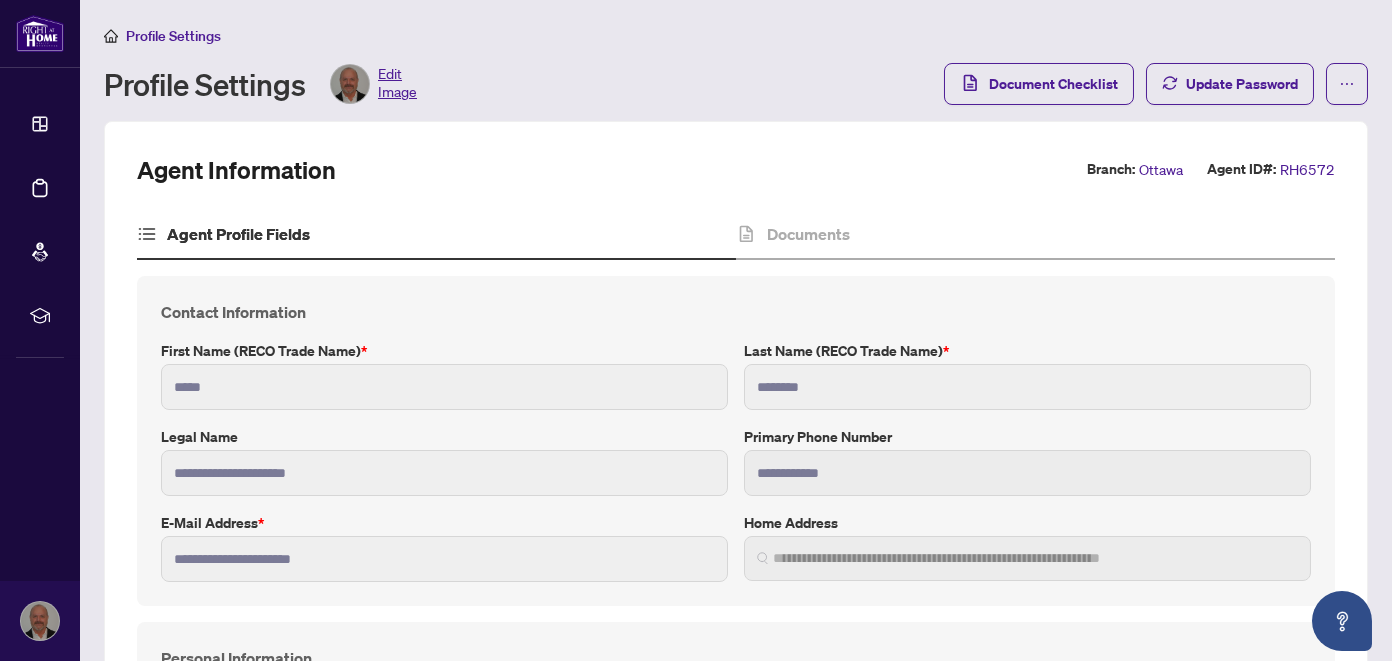 click 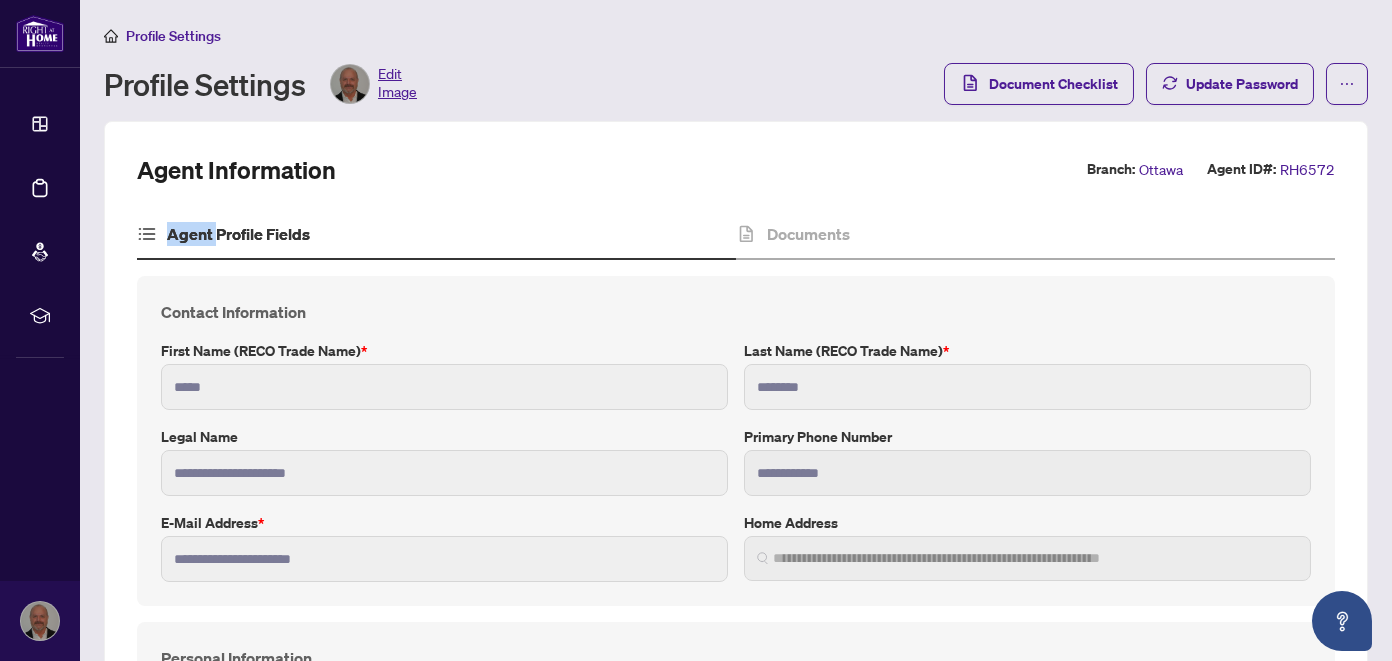 click 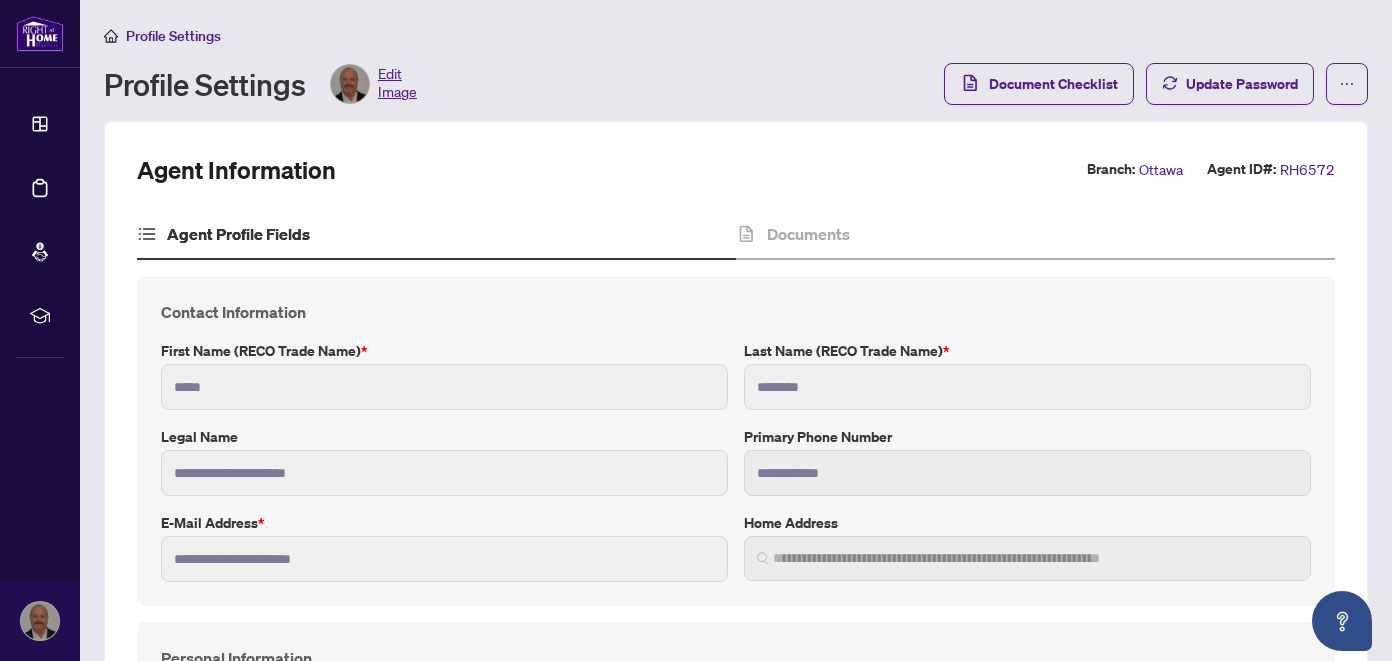click 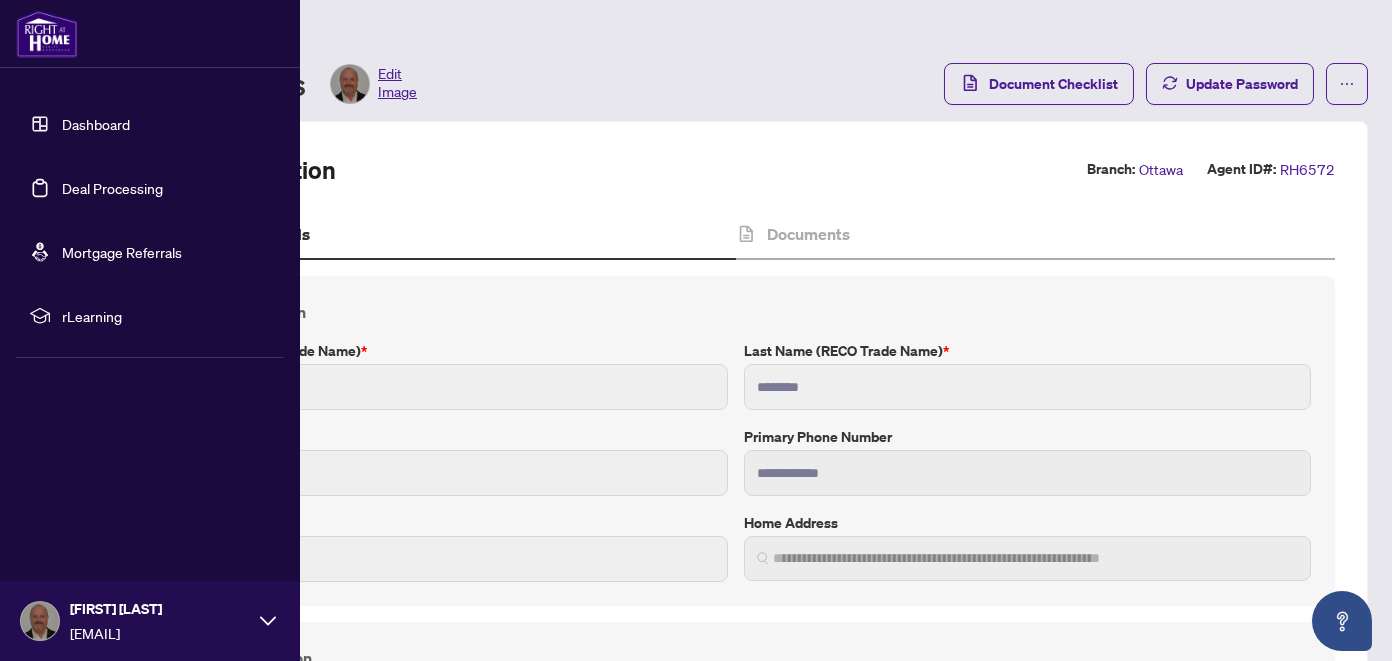 click 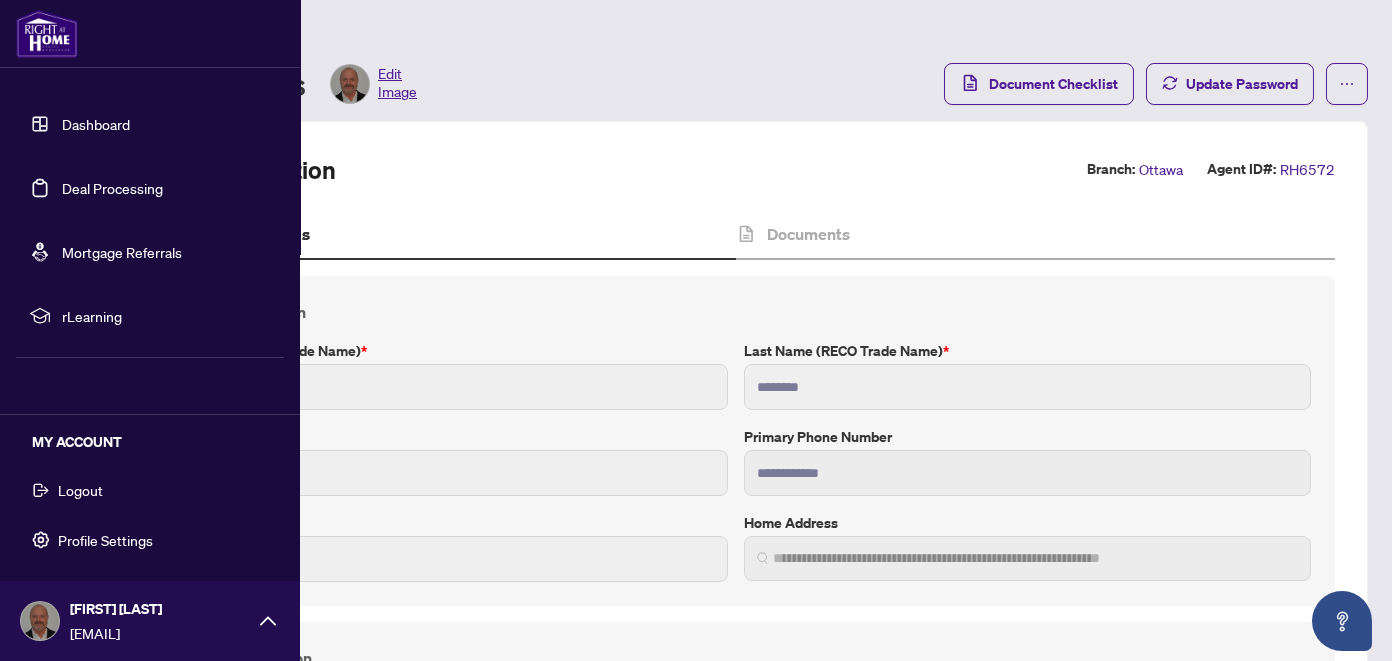 click on "Profile Settings" at bounding box center [105, 540] 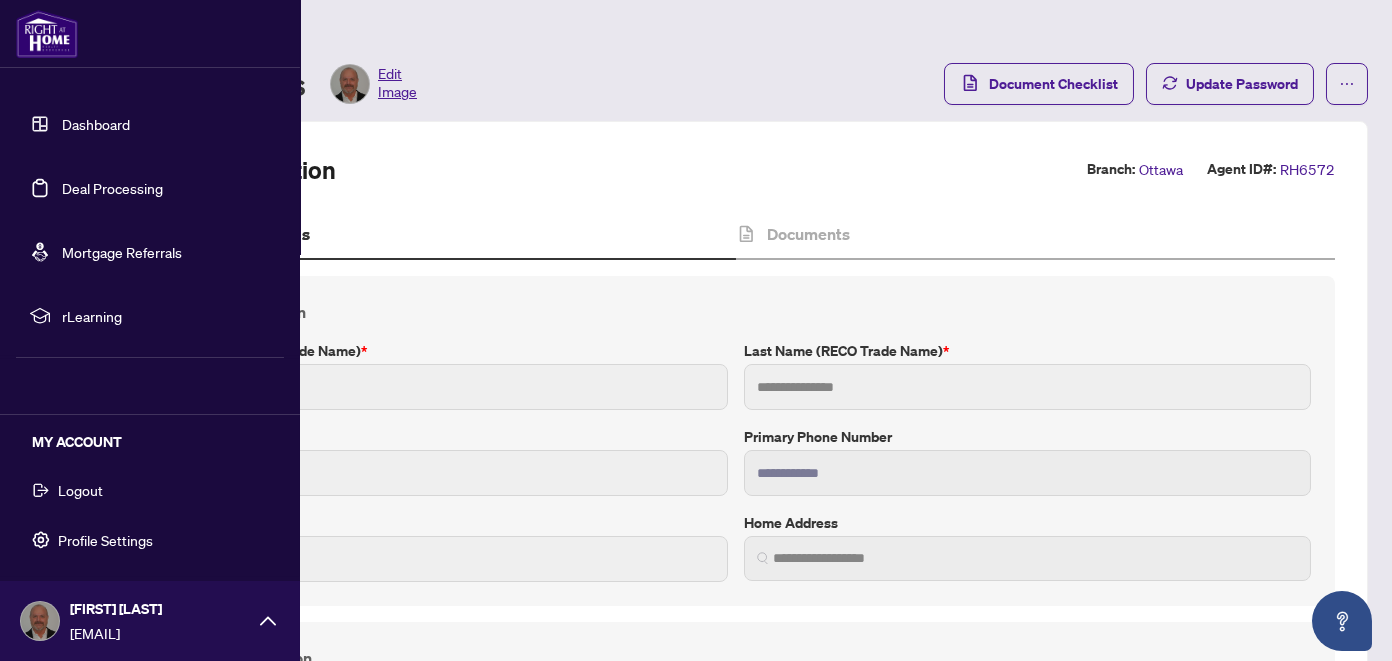 type on "*****" 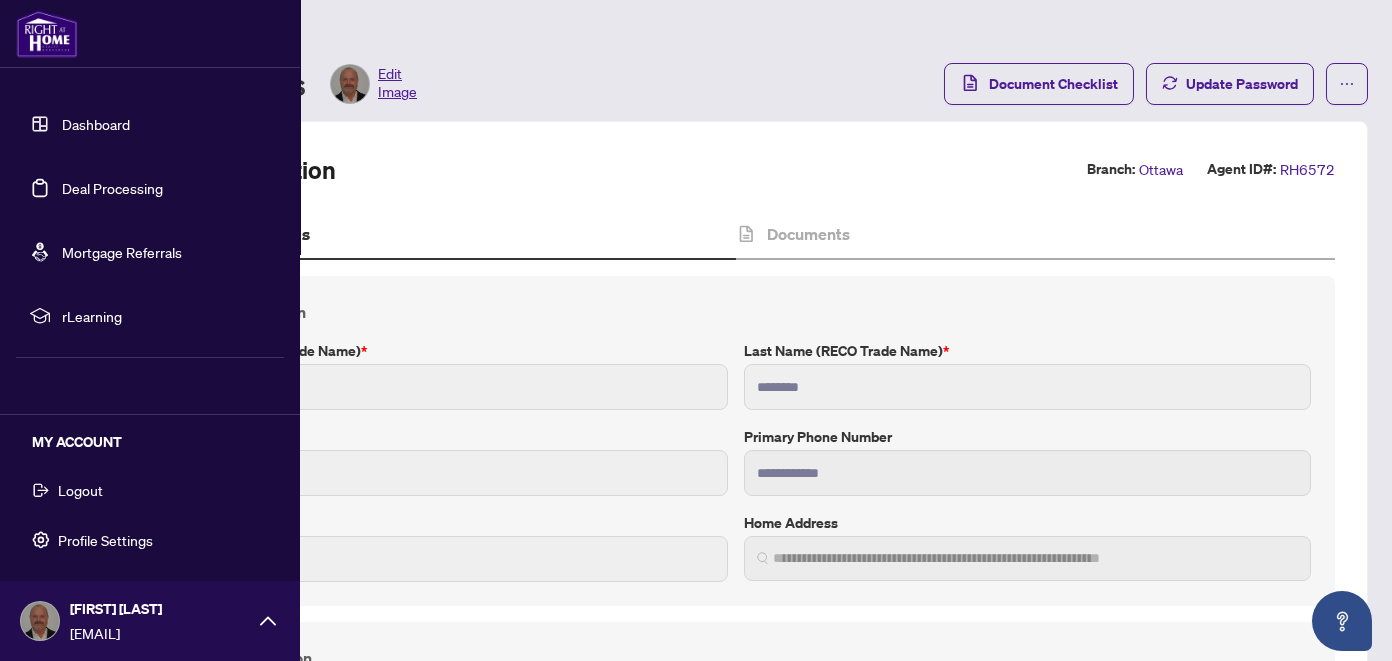 type on "**********" 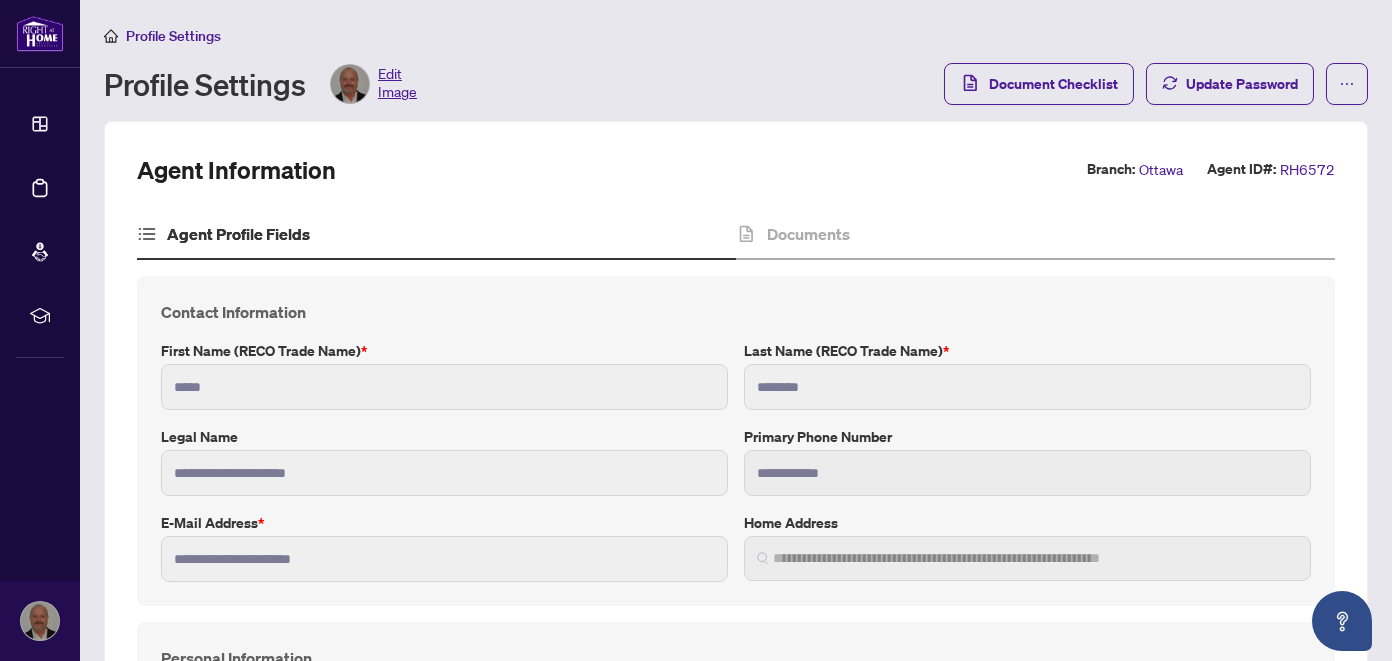 click on "Profile Settings" at bounding box center [173, 36] 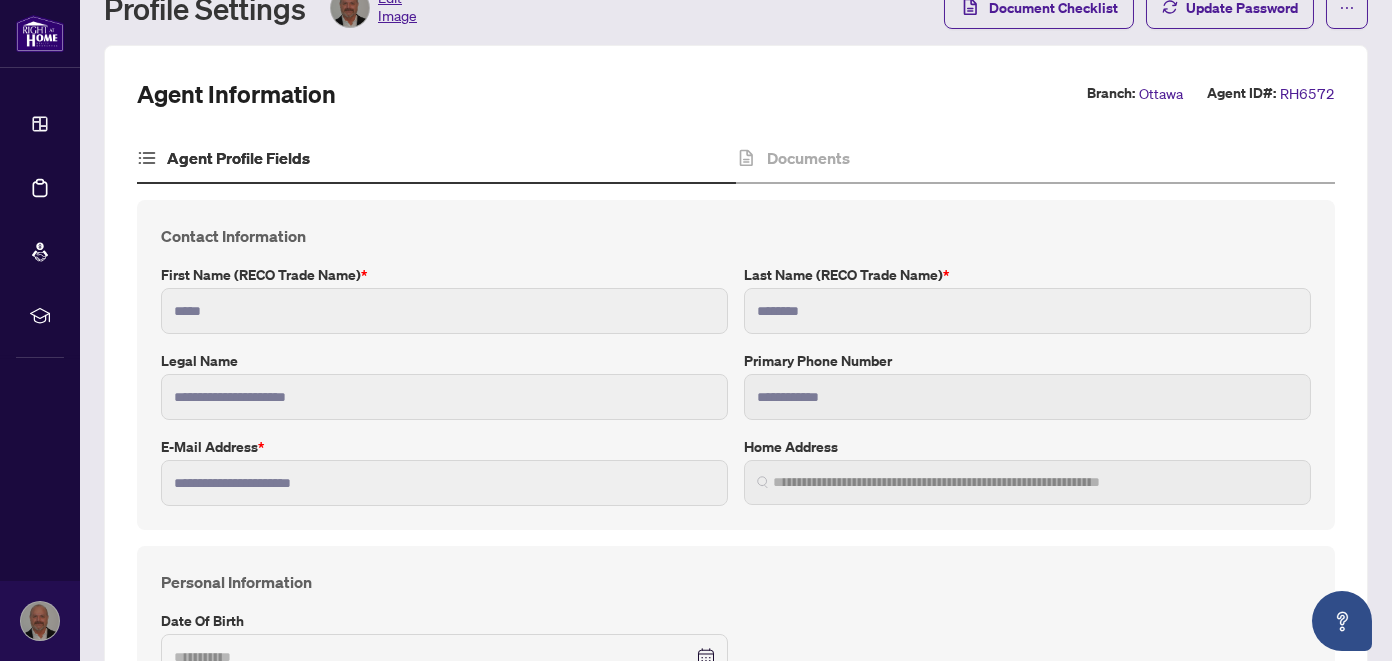scroll, scrollTop: 0, scrollLeft: 0, axis: both 